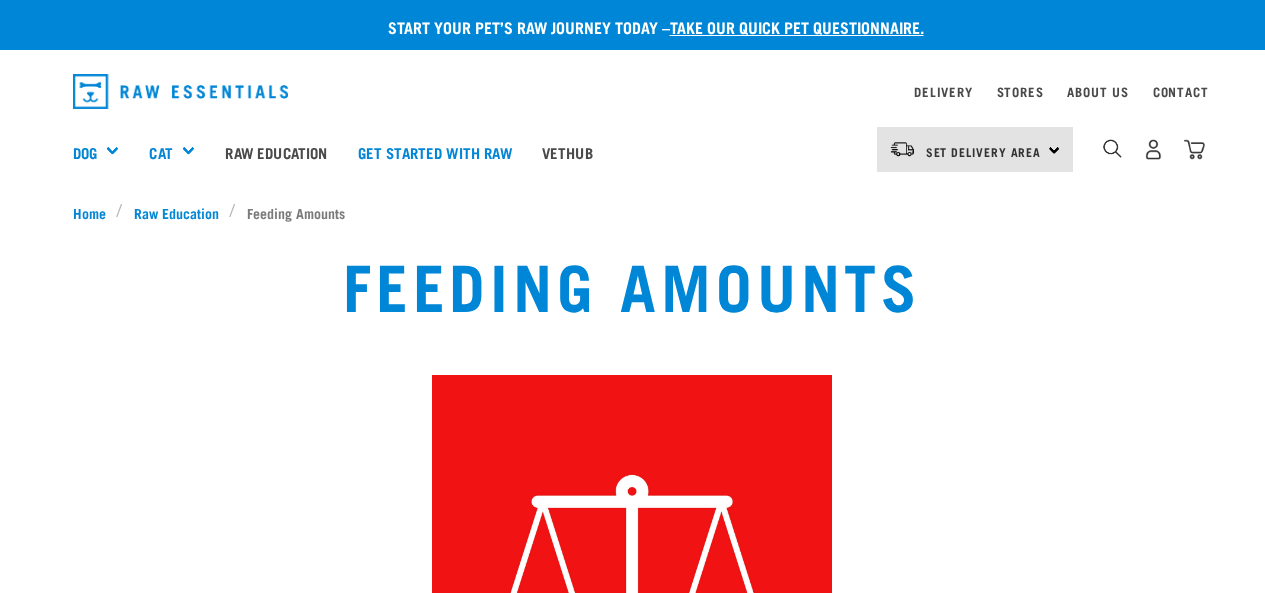 scroll, scrollTop: 0, scrollLeft: 0, axis: both 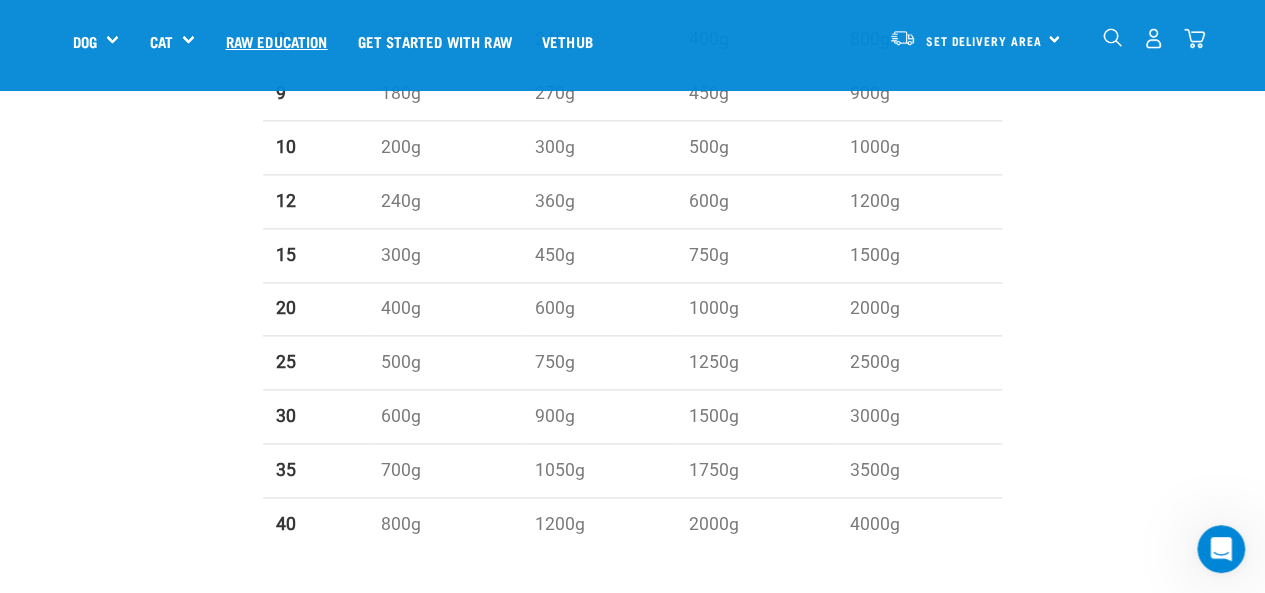 click on "Raw Education" at bounding box center [276, 41] 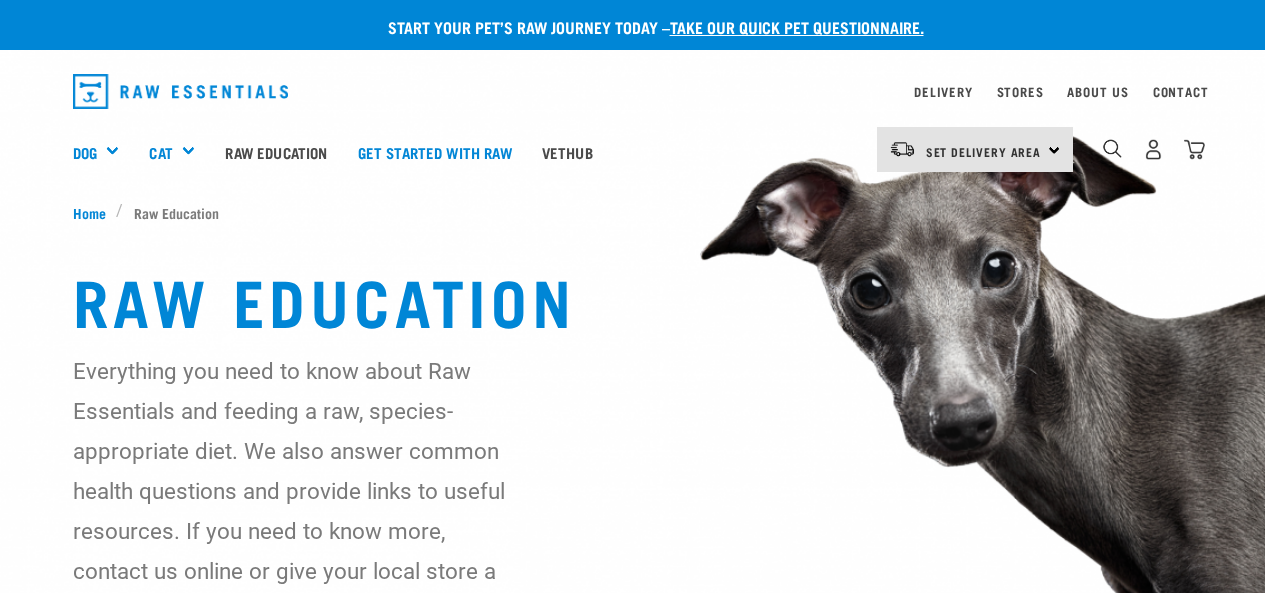 scroll, scrollTop: 0, scrollLeft: 0, axis: both 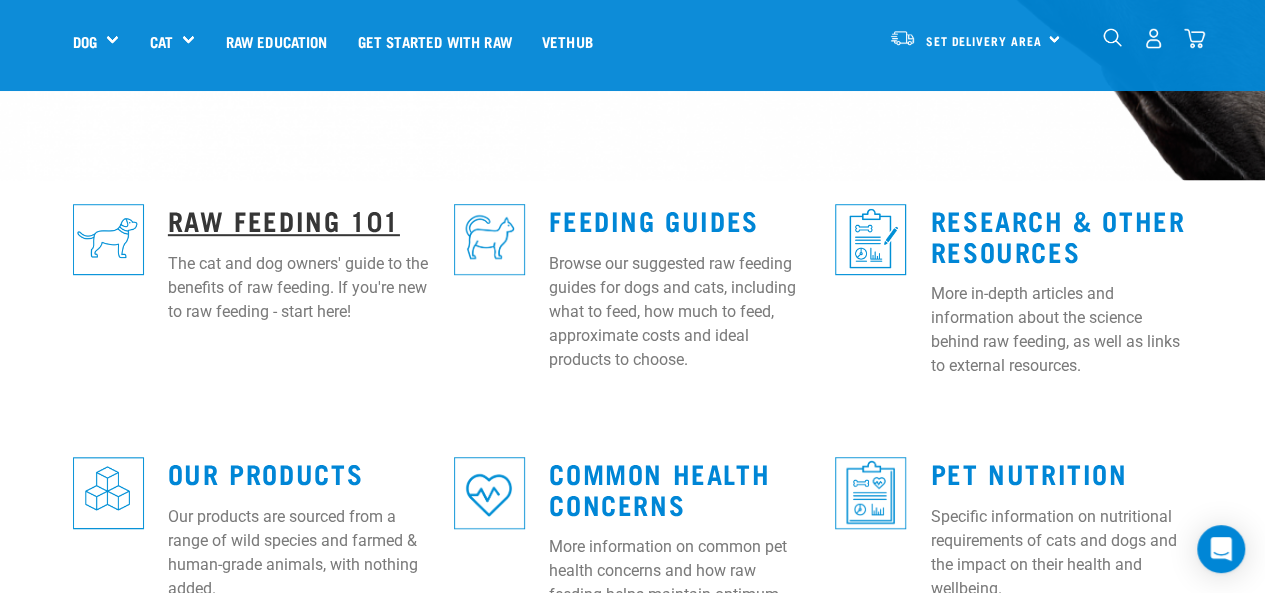 click on "Raw Feeding 101" at bounding box center [284, 219] 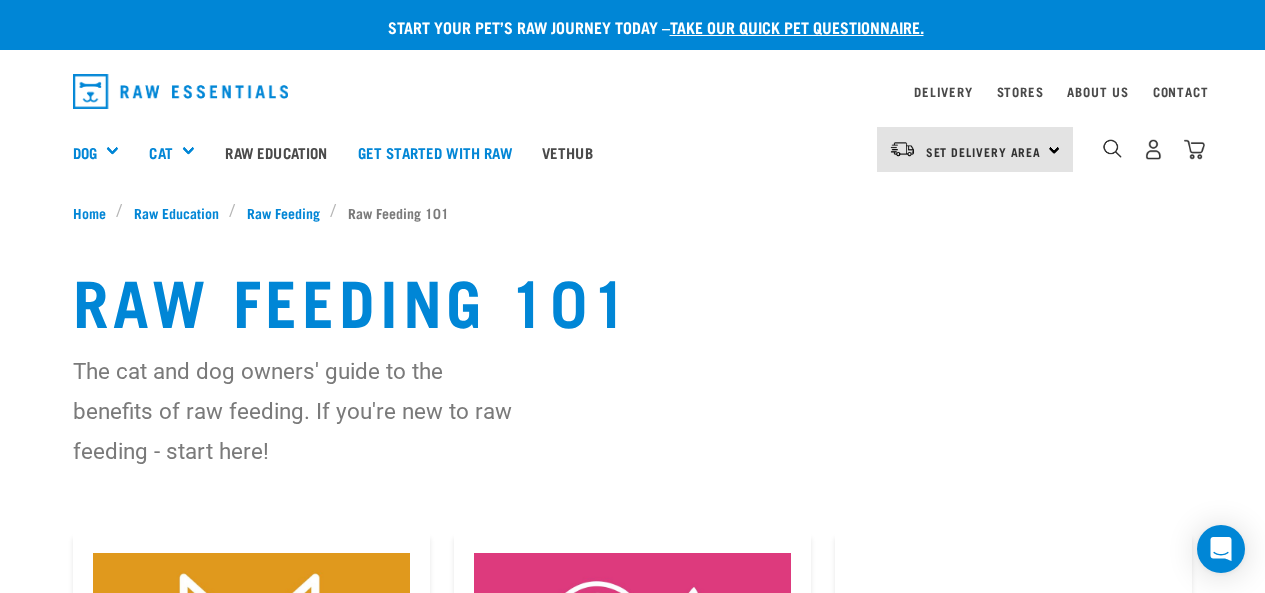 scroll, scrollTop: 0, scrollLeft: 0, axis: both 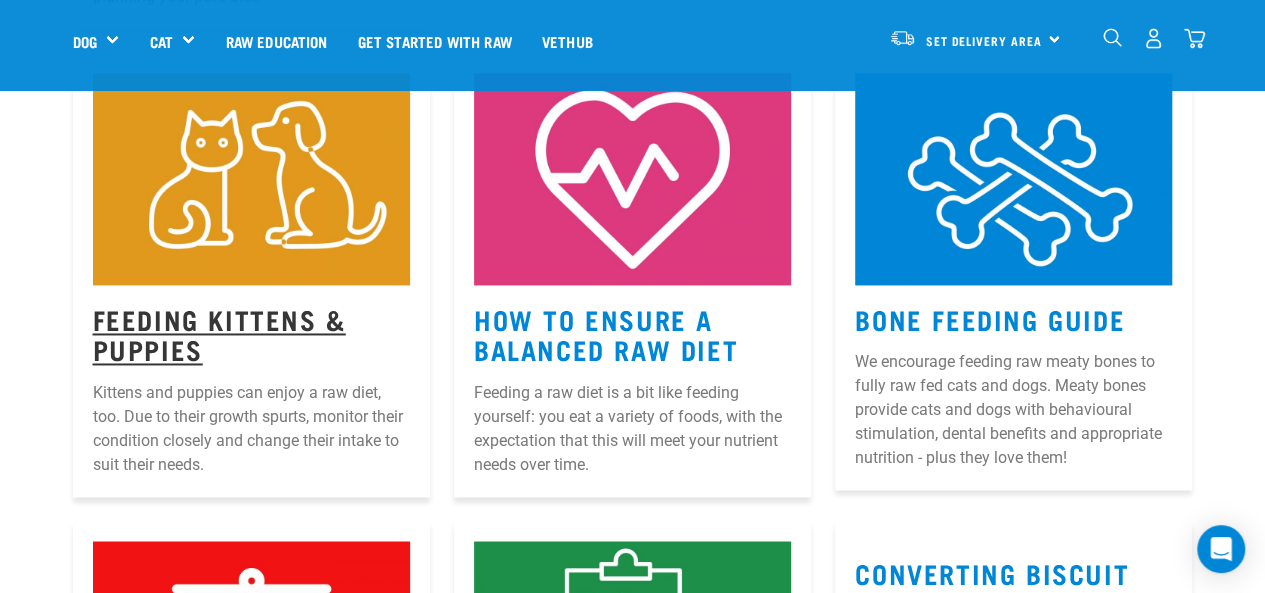 click on "Feeding Kittens & Puppies" at bounding box center [219, 334] 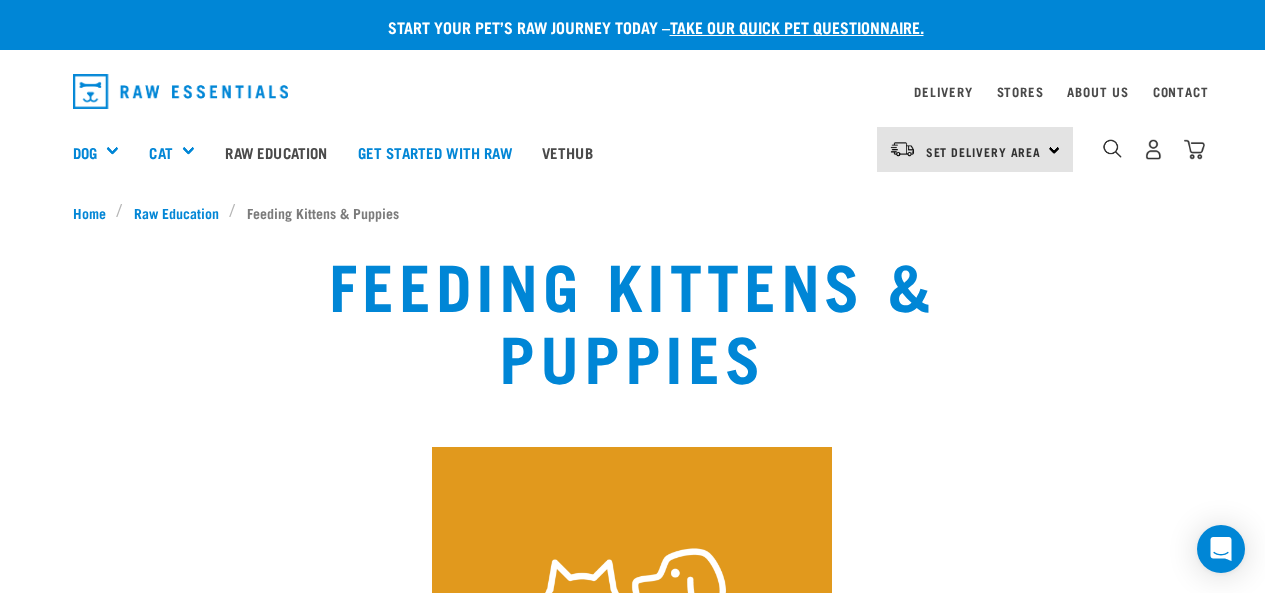 scroll, scrollTop: 0, scrollLeft: 0, axis: both 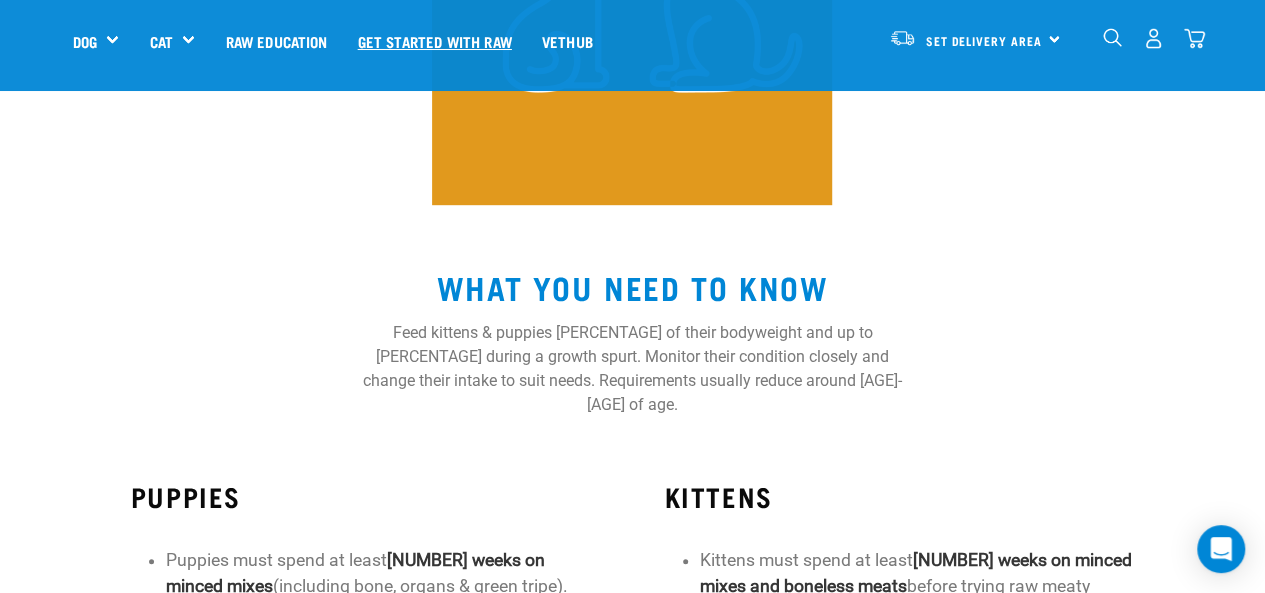click on "Get started with Raw" at bounding box center (435, 41) 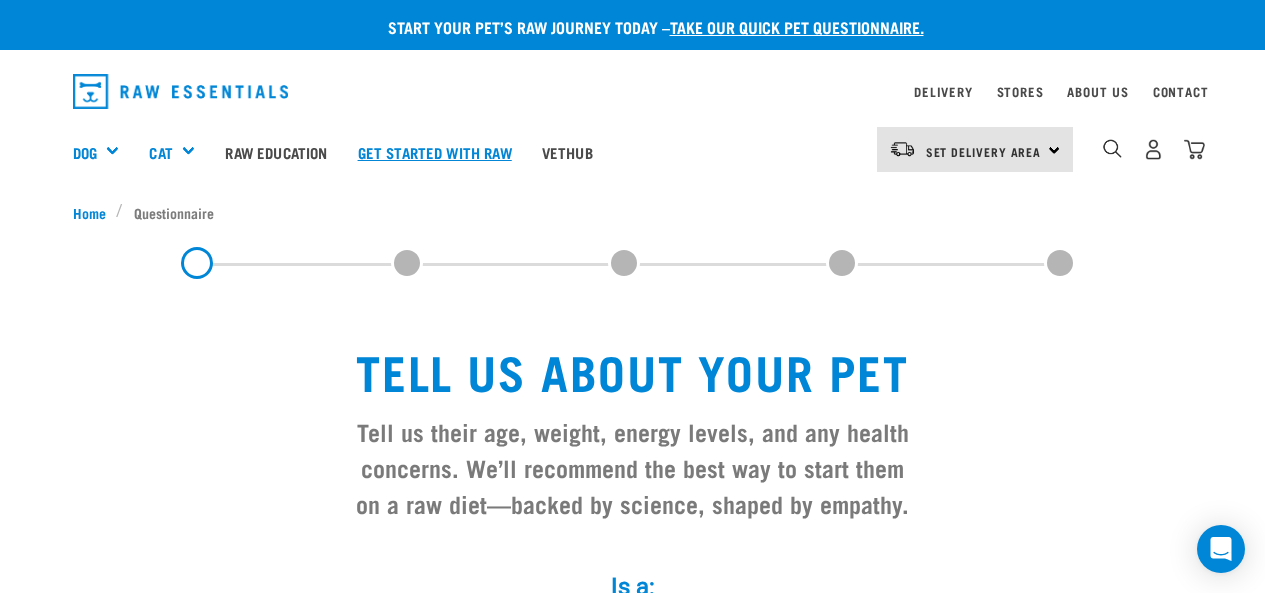 scroll, scrollTop: 0, scrollLeft: 0, axis: both 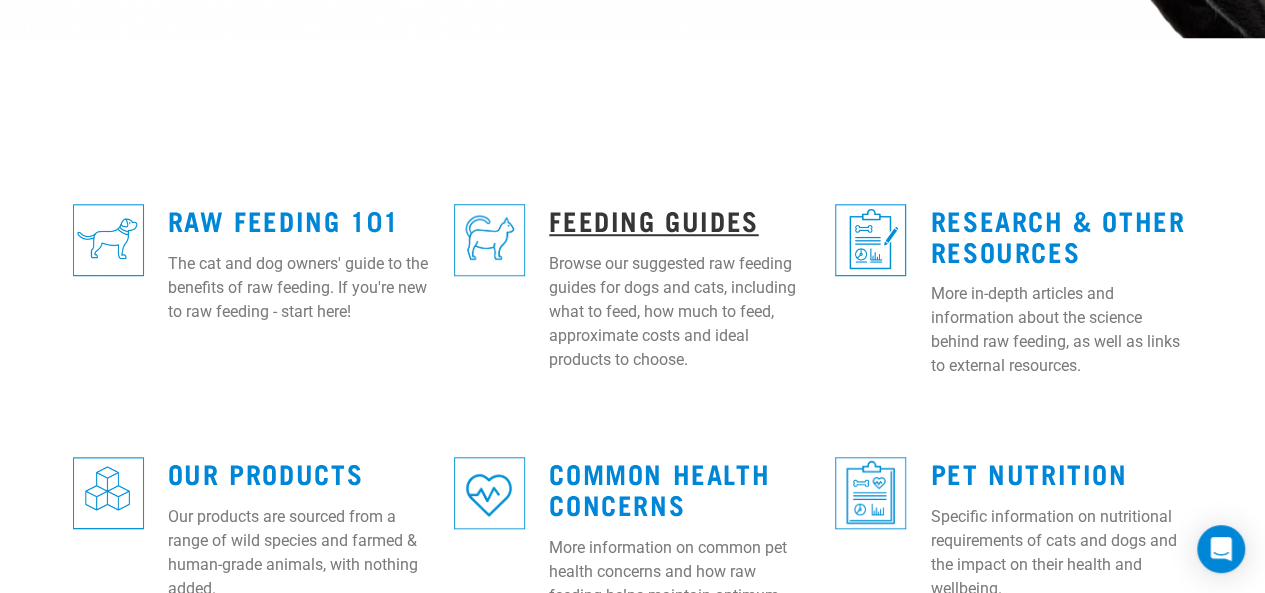 click on "Feeding Guides" at bounding box center [653, 219] 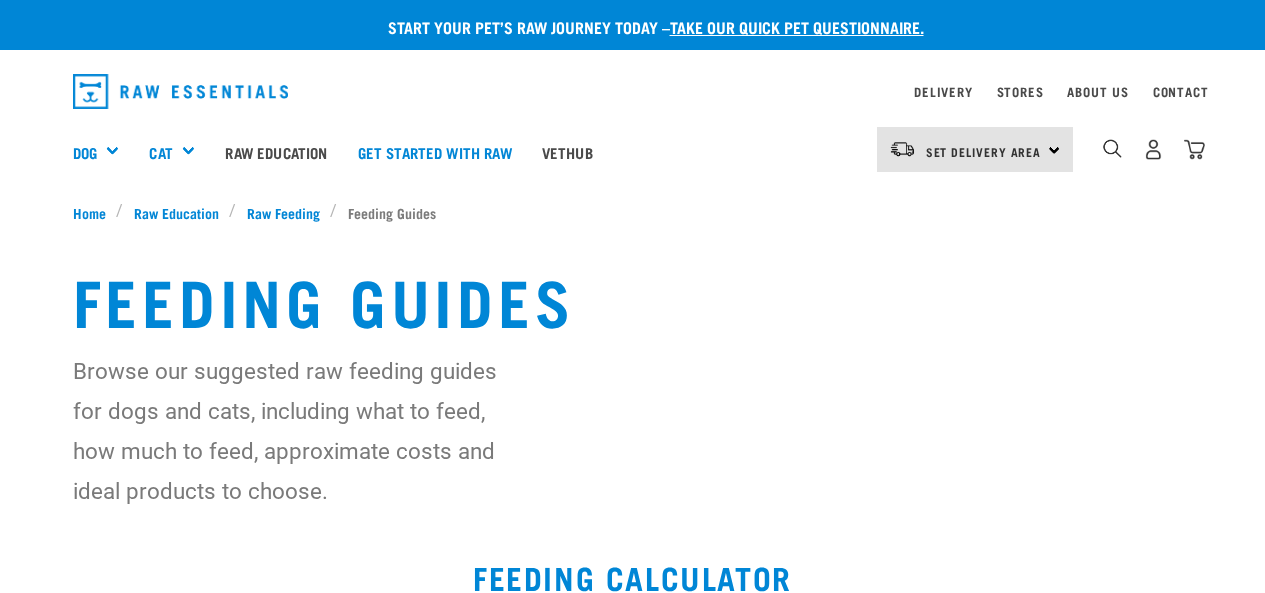 scroll, scrollTop: 0, scrollLeft: 0, axis: both 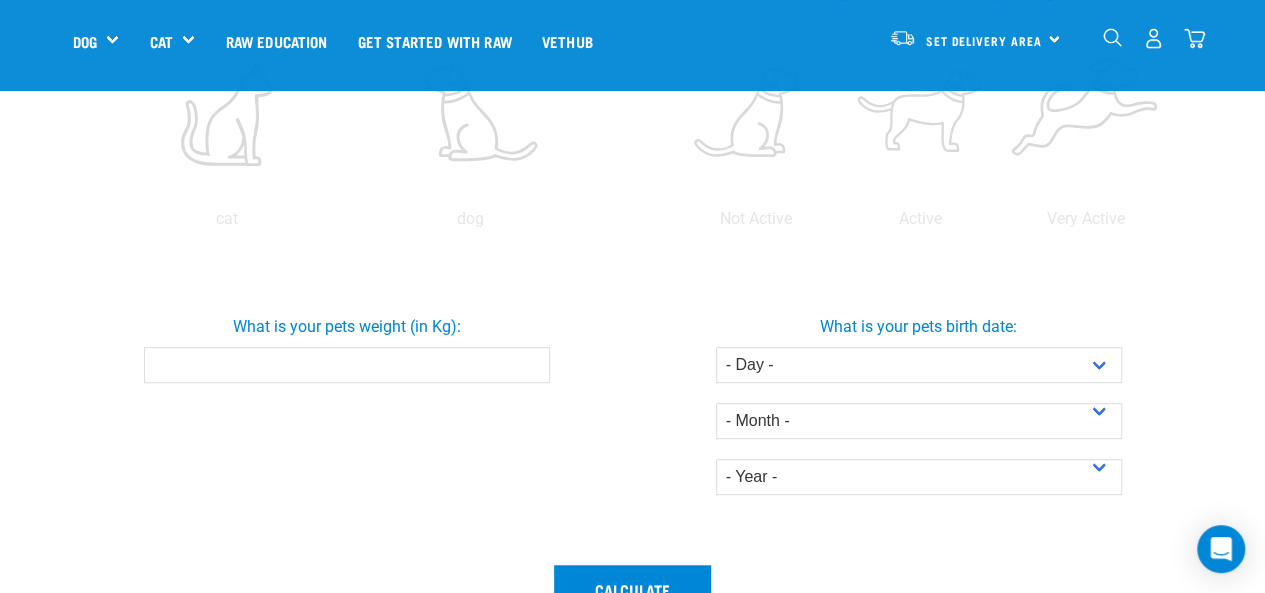 click on "What is your pets weight (in Kg):" at bounding box center (347, 365) 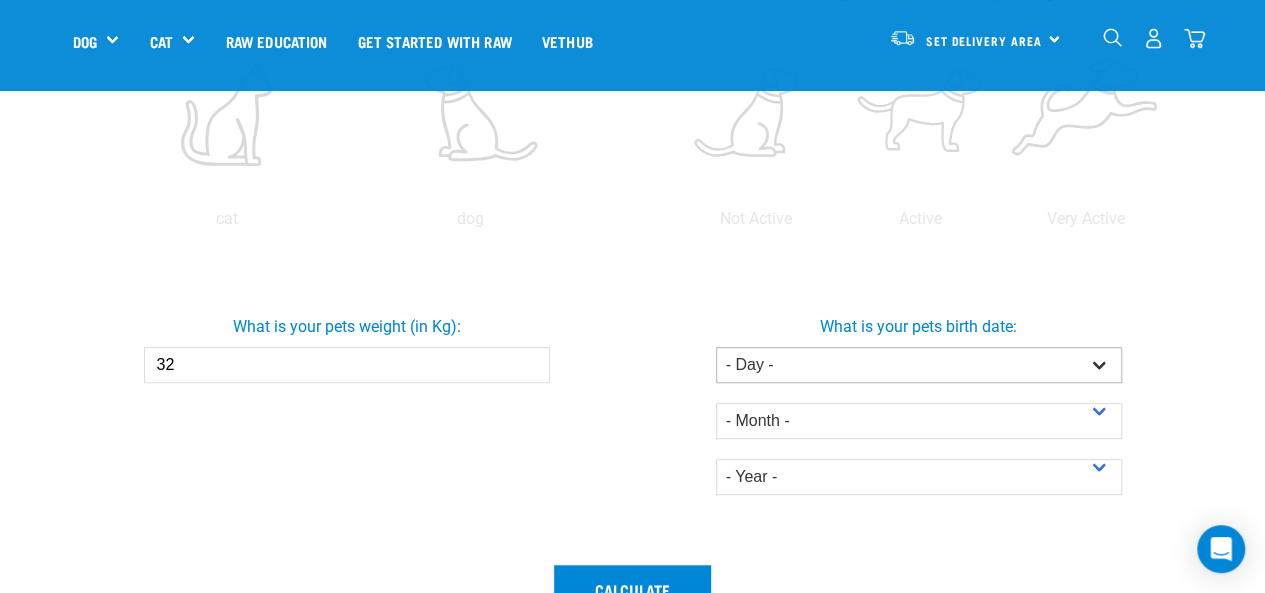 type on "32" 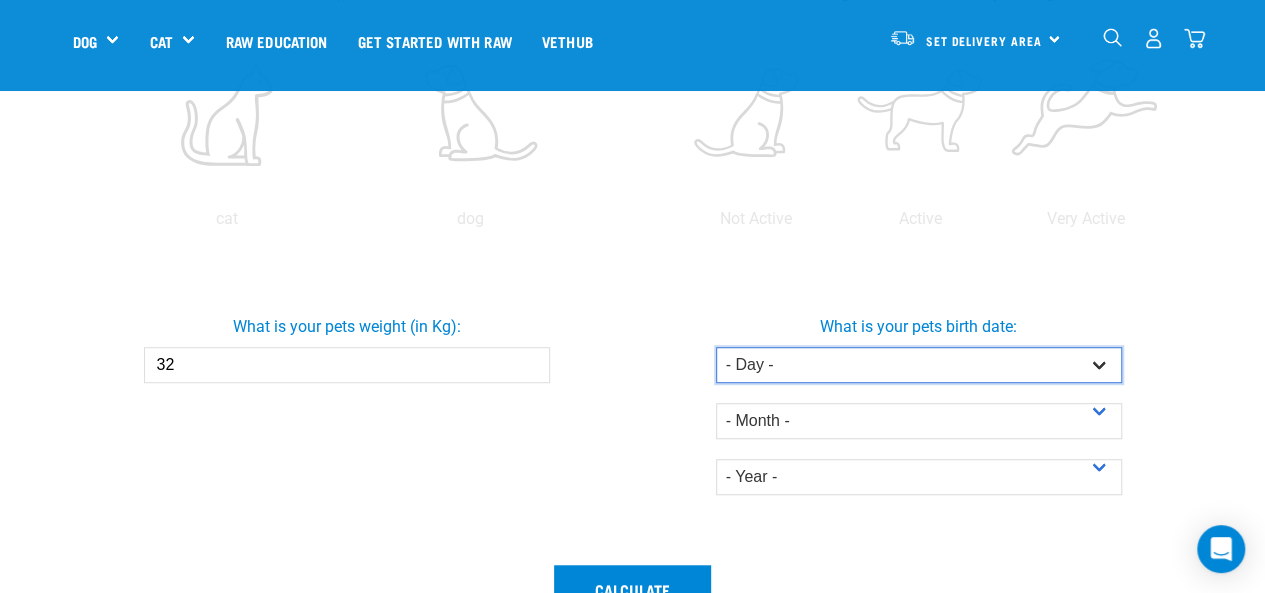 click on "- Day -
1
2
3
4
5
6
7
8
9
10
11
12
13 14 15 16 17 18 19 20 21 22 23 24 25 26 27" at bounding box center (919, 365) 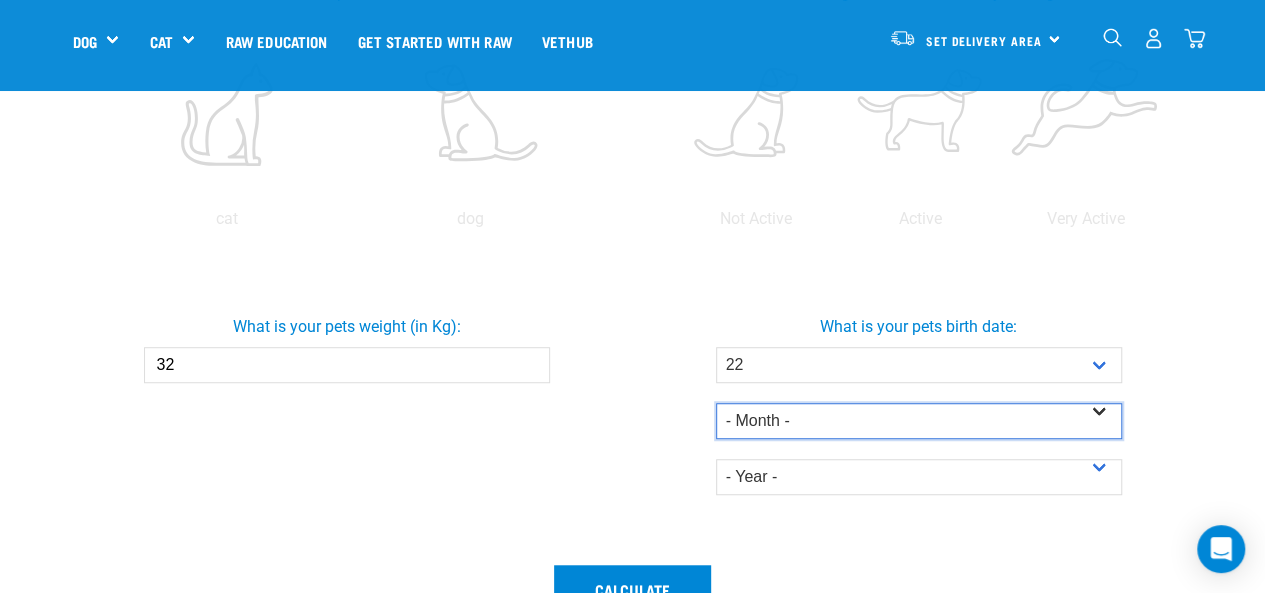 click on "- Month -
January
February
March
April
May
June
July
August September October November December" at bounding box center (919, 421) 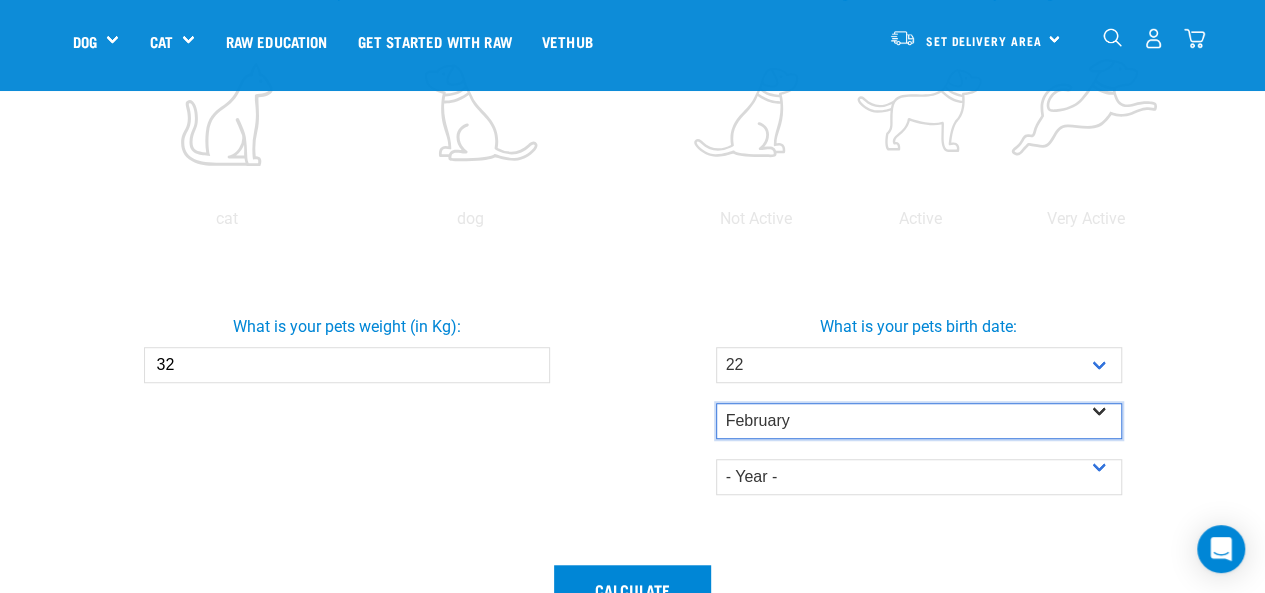 click on "- Month -
January
February
March
April
May
June
July
August September October November December" at bounding box center [919, 421] 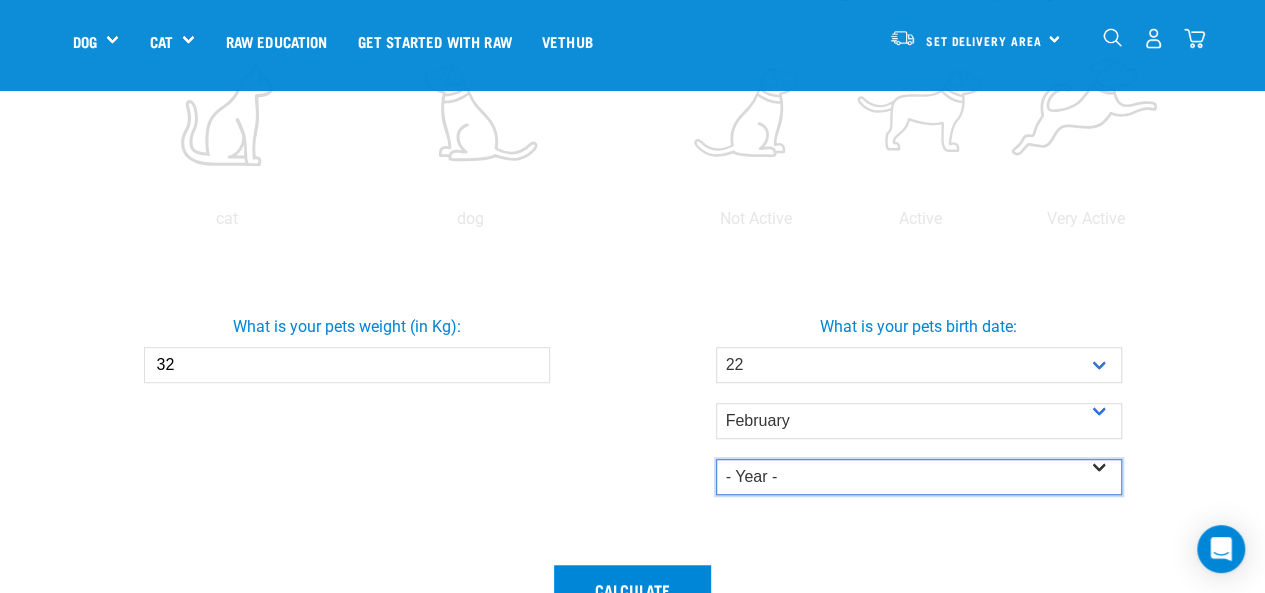 click on "- Year -
2025
2024
2023
2022
2021
2020
2019
2018
2017 2016 2015 2014" at bounding box center [919, 477] 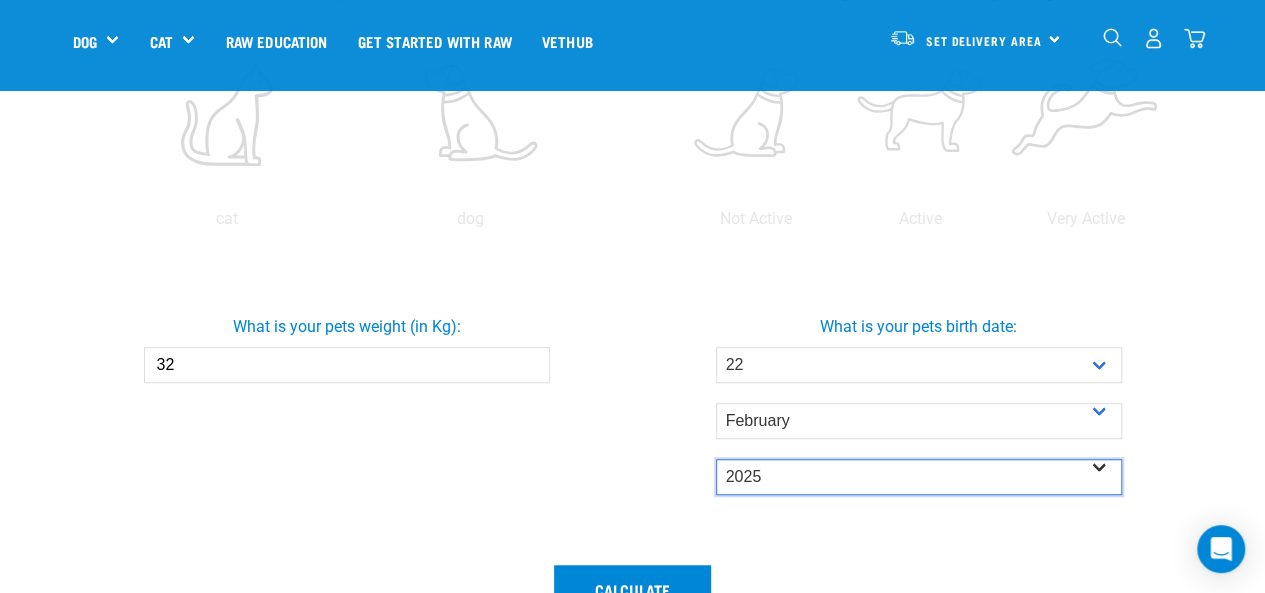 click on "- Year -
2025
2024
2023
2022
2021
2020
2019
2018
2017 2016 2015 2014" at bounding box center [919, 477] 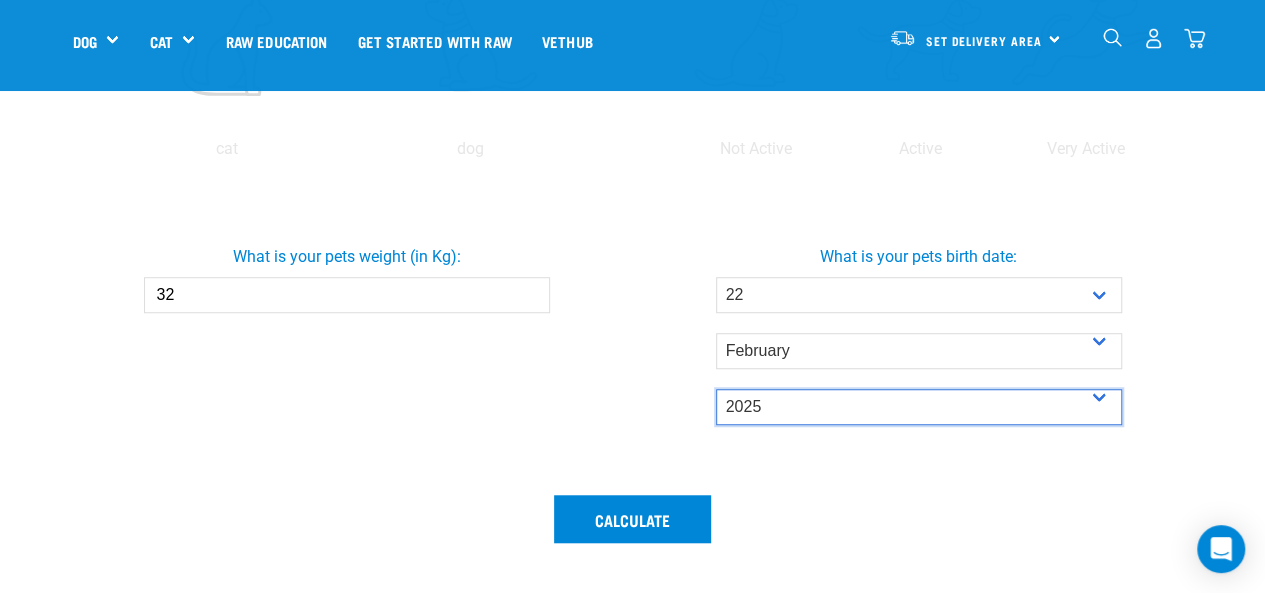 scroll, scrollTop: 700, scrollLeft: 0, axis: vertical 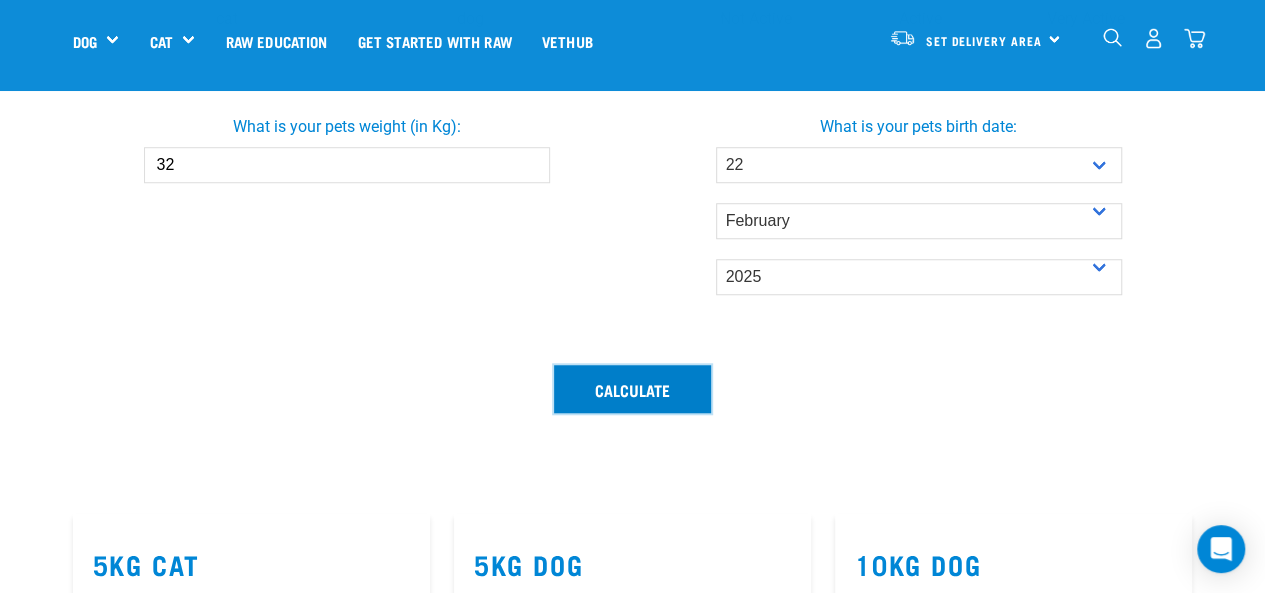 click on "Calculate" at bounding box center [632, 389] 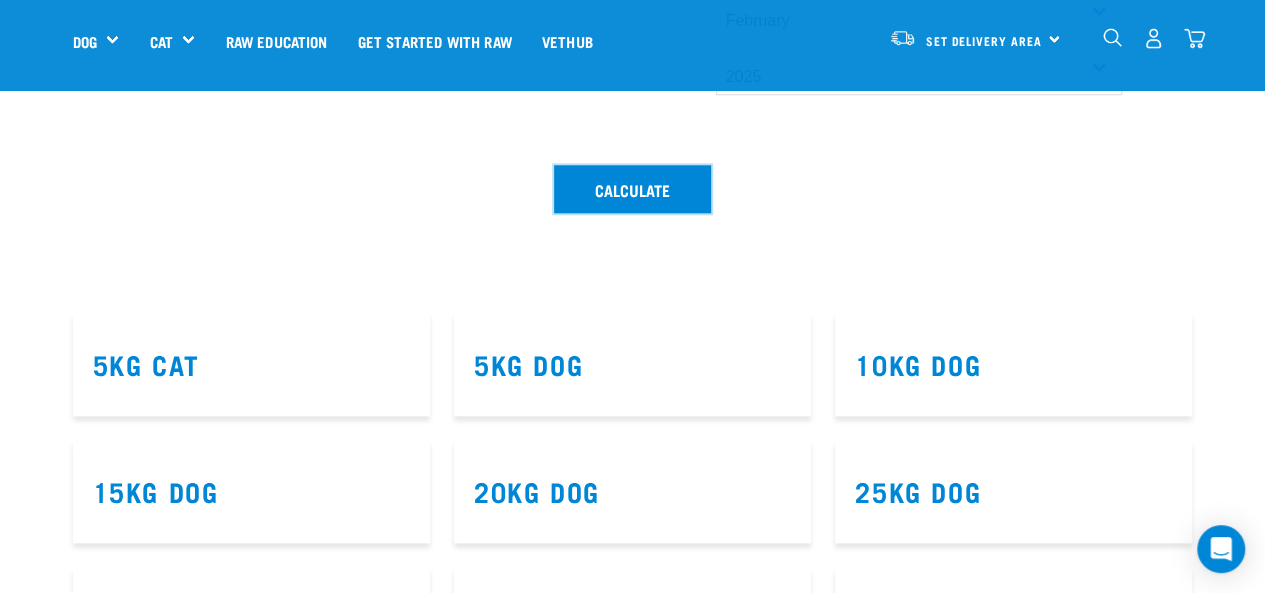 scroll, scrollTop: 1000, scrollLeft: 0, axis: vertical 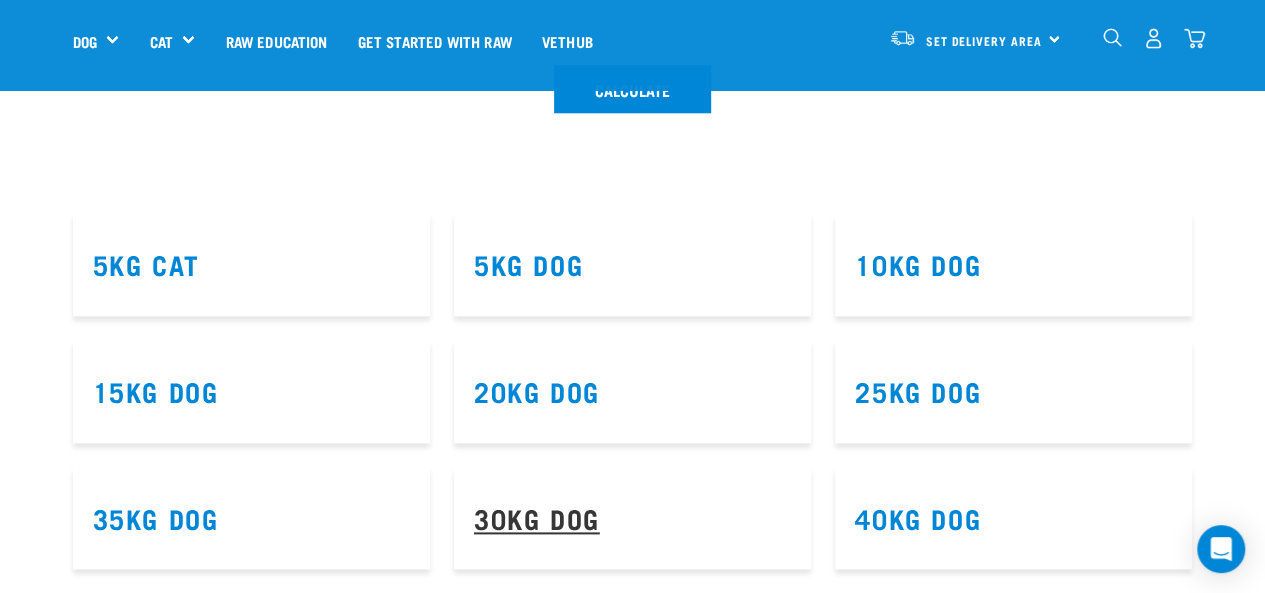 click on "30kg Dog" at bounding box center (537, 517) 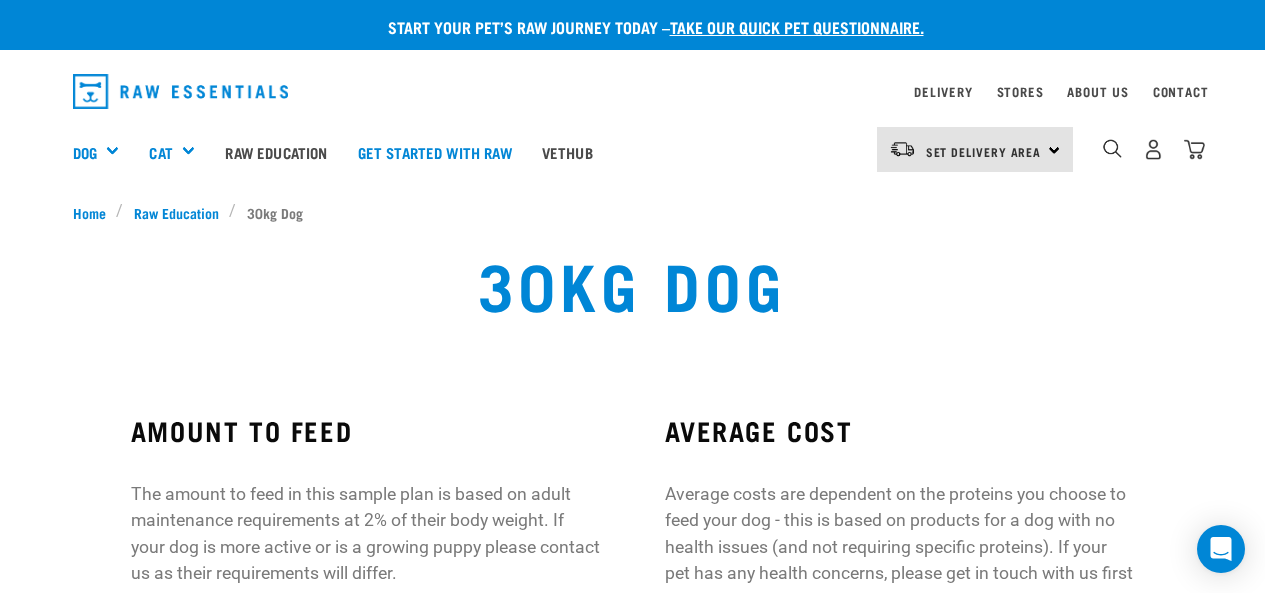 scroll, scrollTop: 0, scrollLeft: 0, axis: both 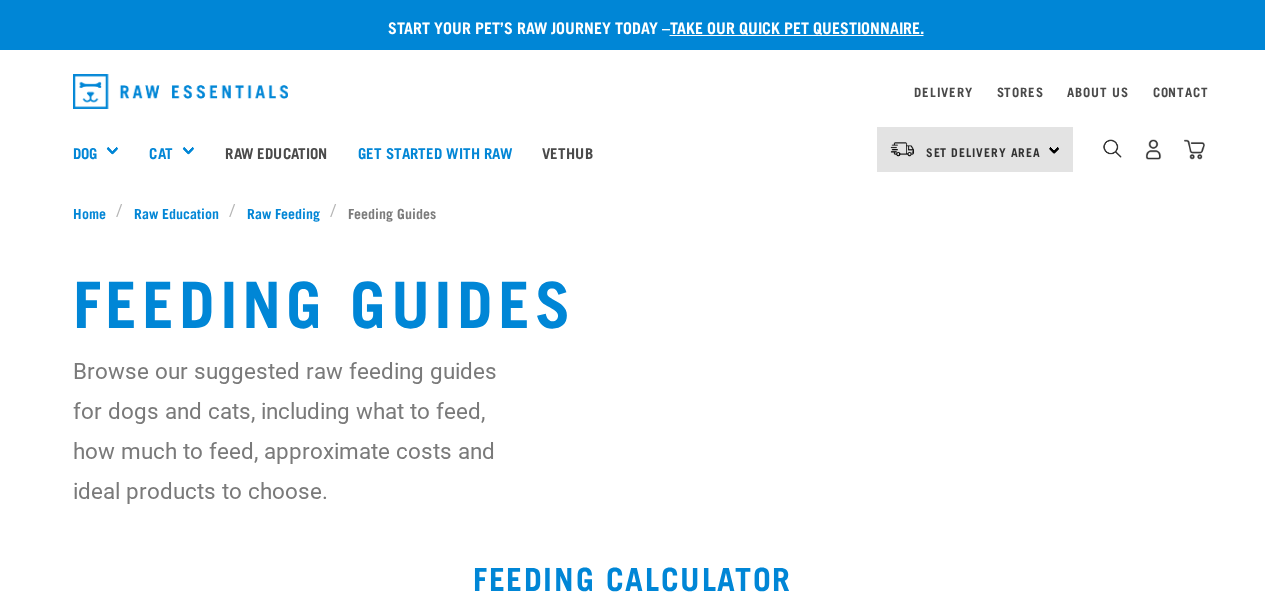 select on "22" 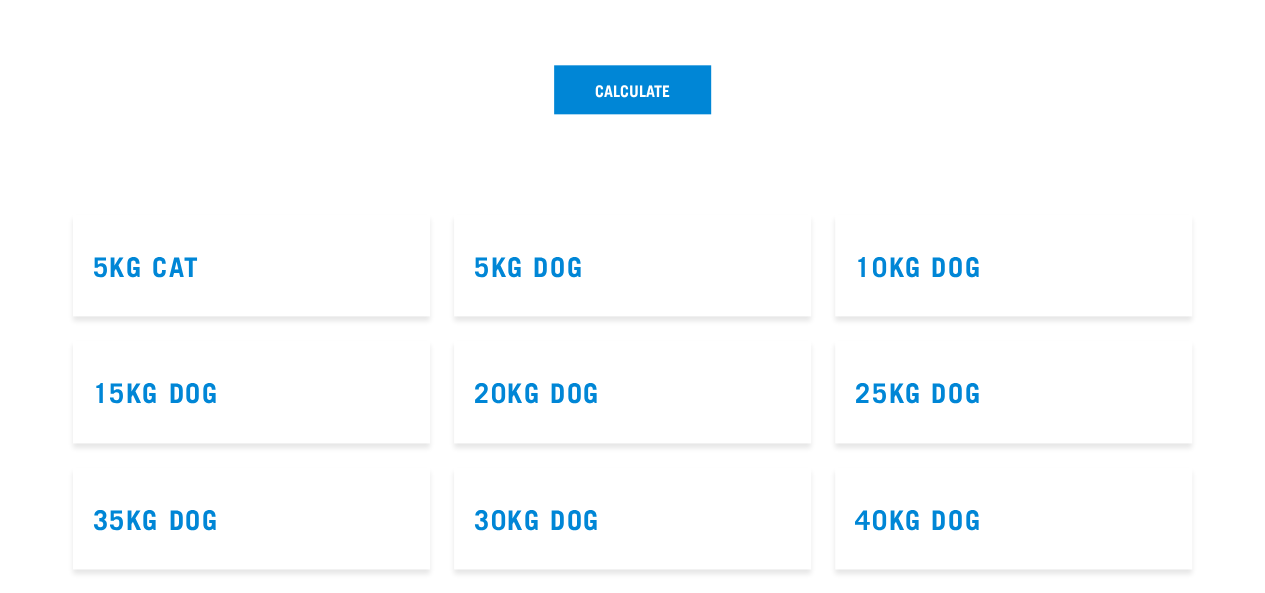 scroll, scrollTop: 0, scrollLeft: 0, axis: both 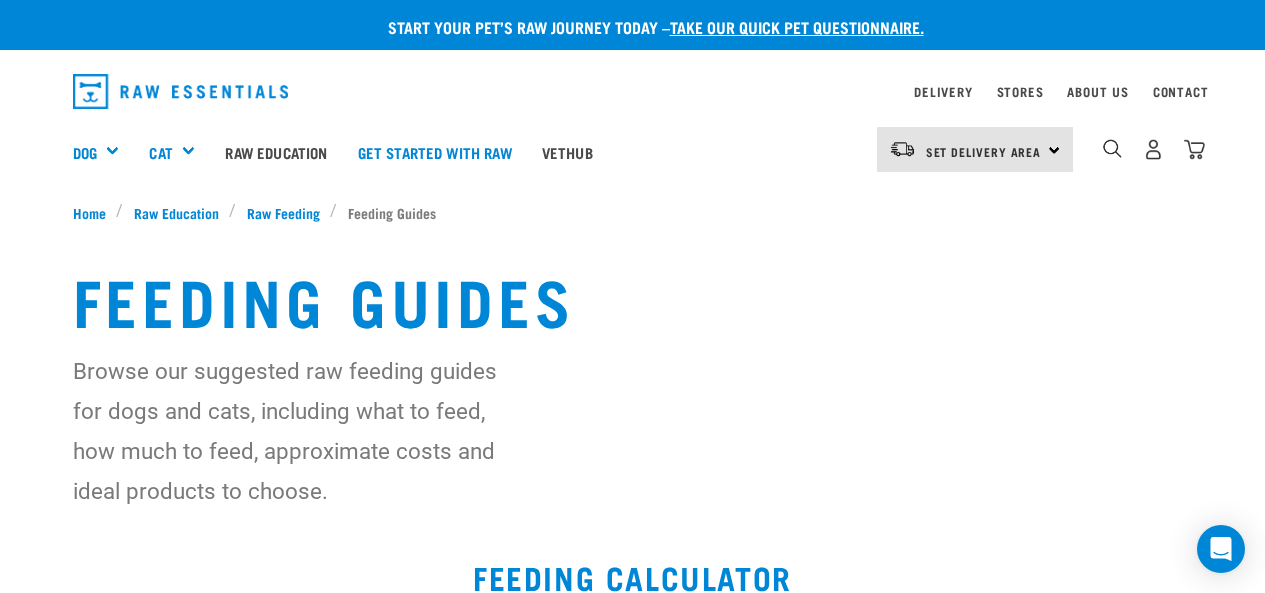 select on "22" 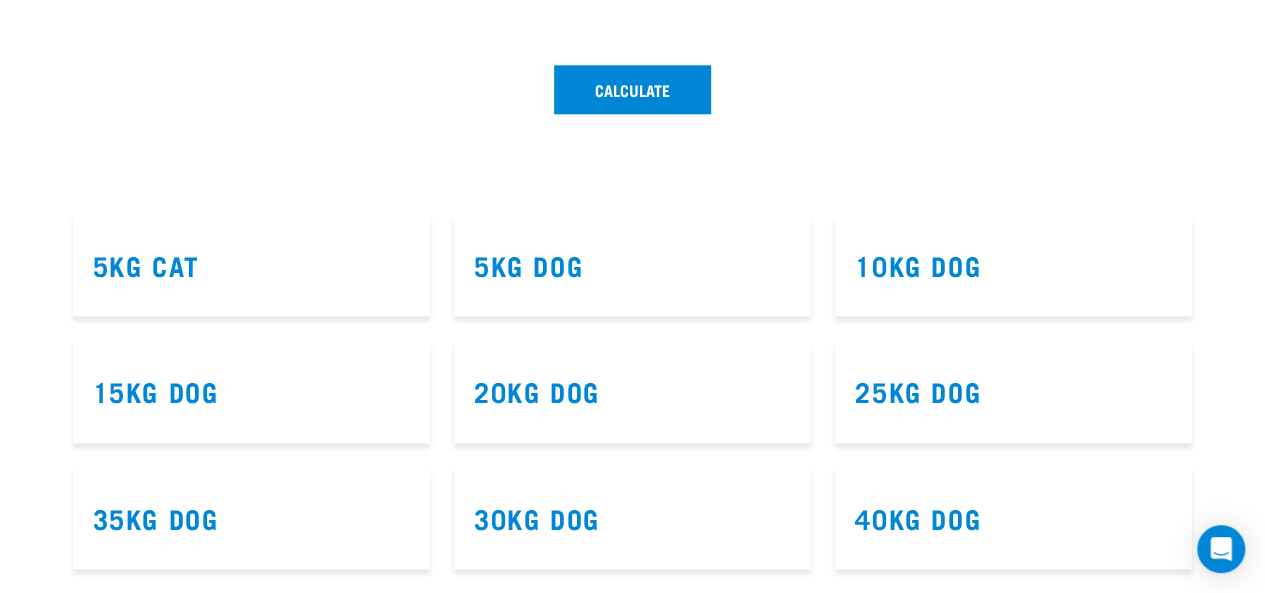 scroll, scrollTop: 0, scrollLeft: 0, axis: both 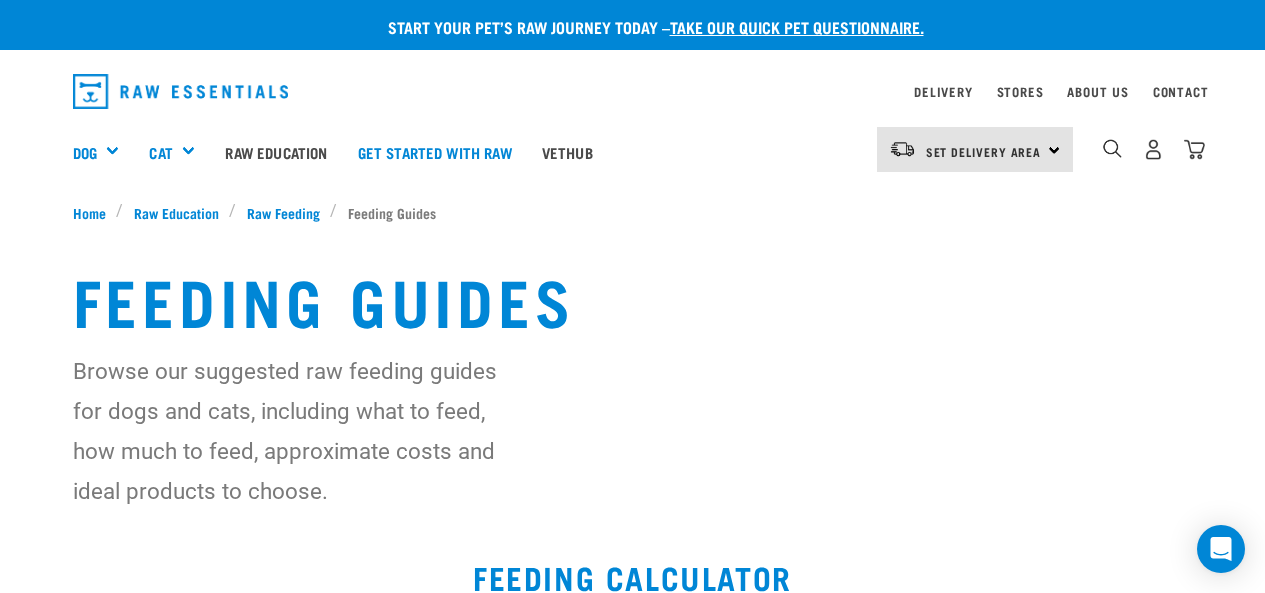 select on "22" 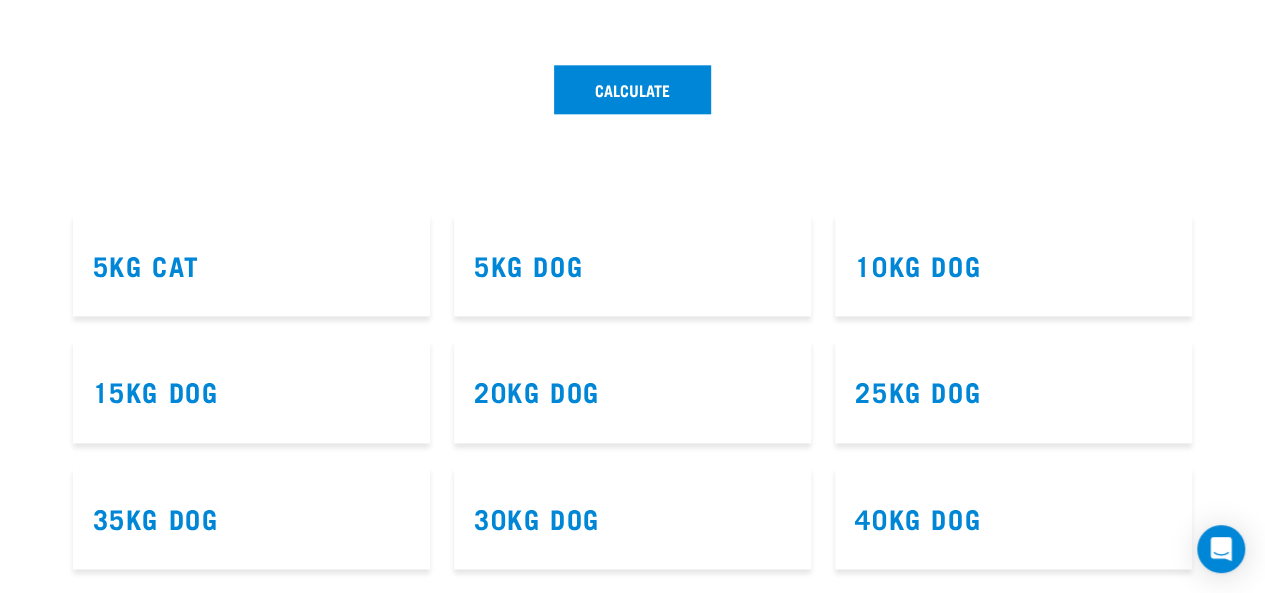 scroll, scrollTop: 0, scrollLeft: 0, axis: both 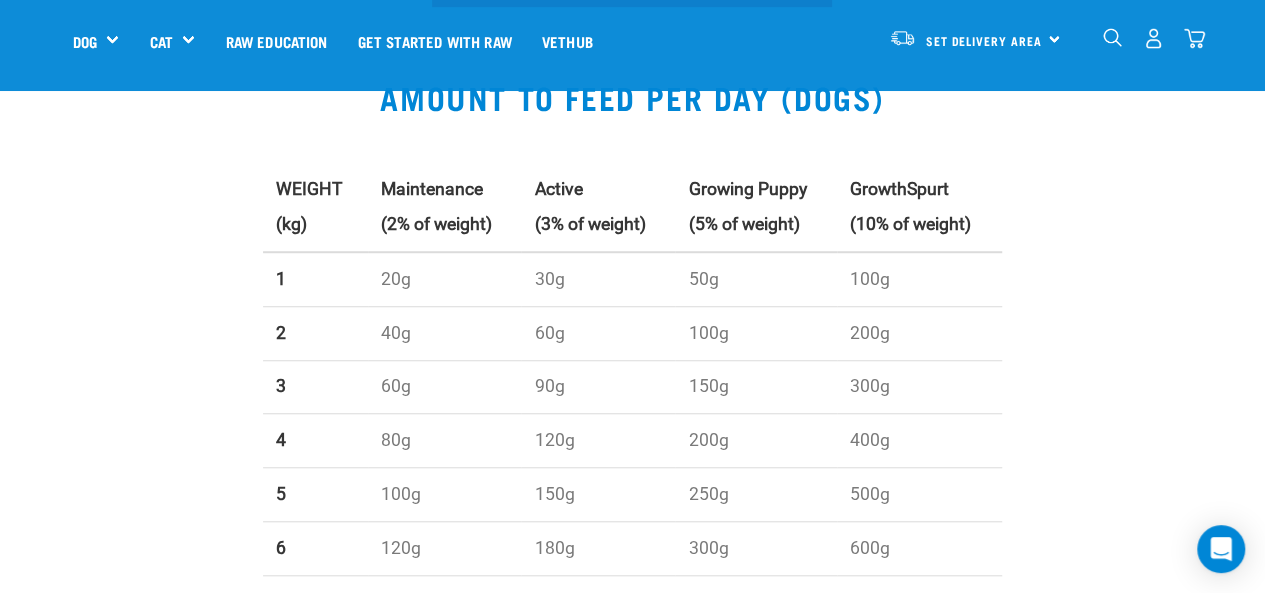 click on "WEIGHT  (kg) Maintenance (2% of weight) Active (3% of weight) Growing Puppy  (5% of weight) Growth  Spurt (10% of weight) 1 20g 30g 50g 100g 2 40g 60g 100g 200g 3 60g 90g 150g 300g 4 80g 120g 200g 400g 5 100g 150g 250g 500g 6 120g 180g 300g 600g 7 140g 210g 350g 700g 8 160g 240g 400g 800g 9 180g 270g 450g 900g 10 200g 300g 500g 1000g 12 240g 360g 600g 1200g 15 300g 450g 750g 1500g 20 400g 600g 1000g 2000g 25 500g 750g 1250g 2500g 30 600g 900g 1500g 3000g 35 700g 1050g 1750g 3500g 40 800g 1200g 2000g 4000g" at bounding box center [633, 667] 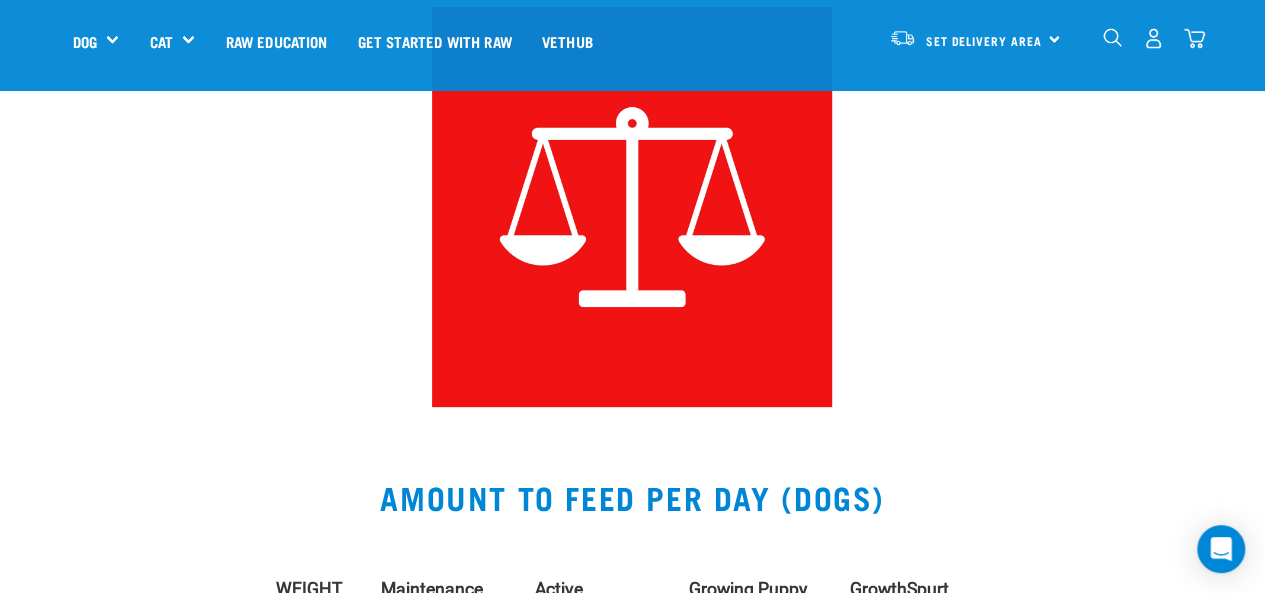 scroll, scrollTop: 226, scrollLeft: 0, axis: vertical 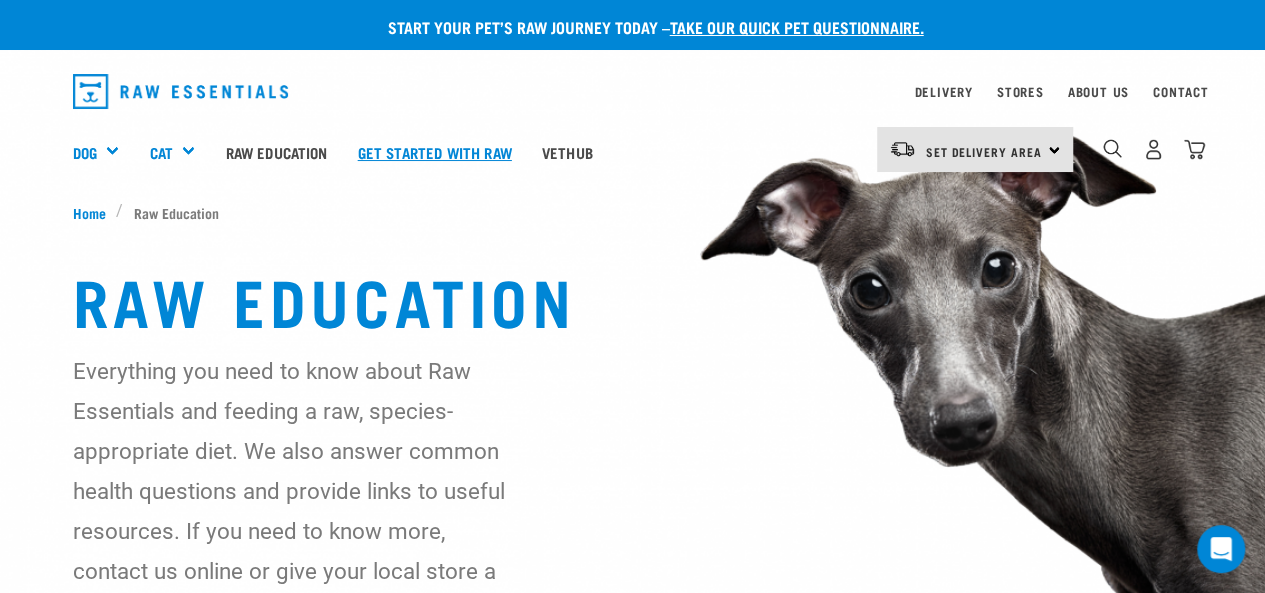 click on "Get started with Raw" at bounding box center (435, 152) 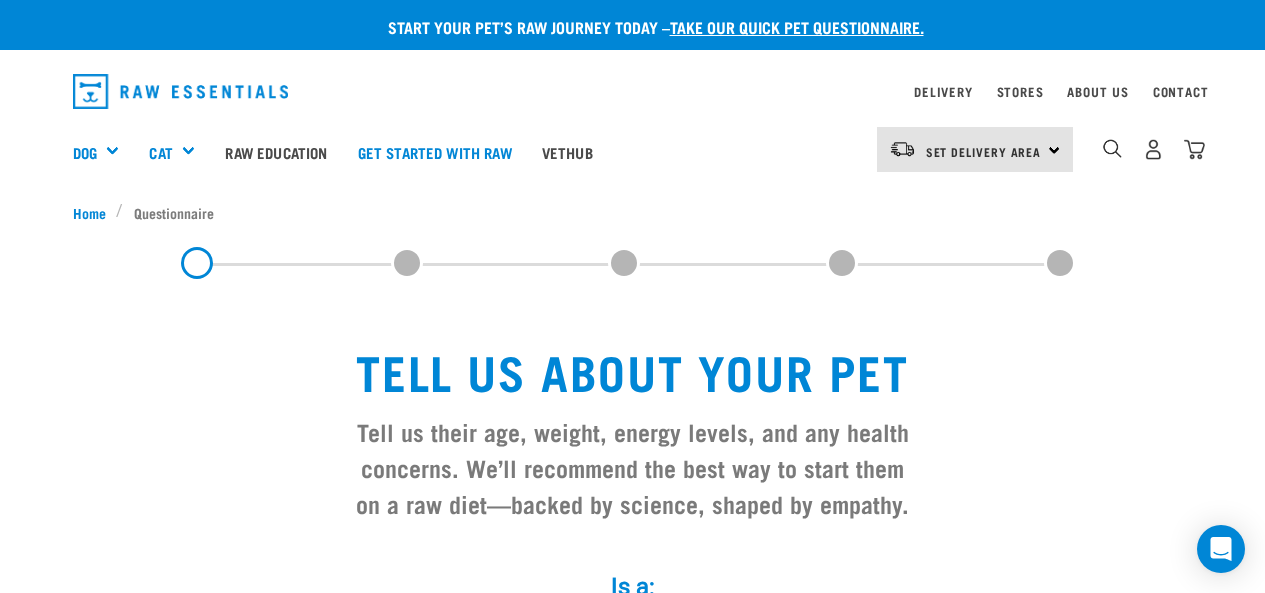 scroll, scrollTop: 0, scrollLeft: 0, axis: both 